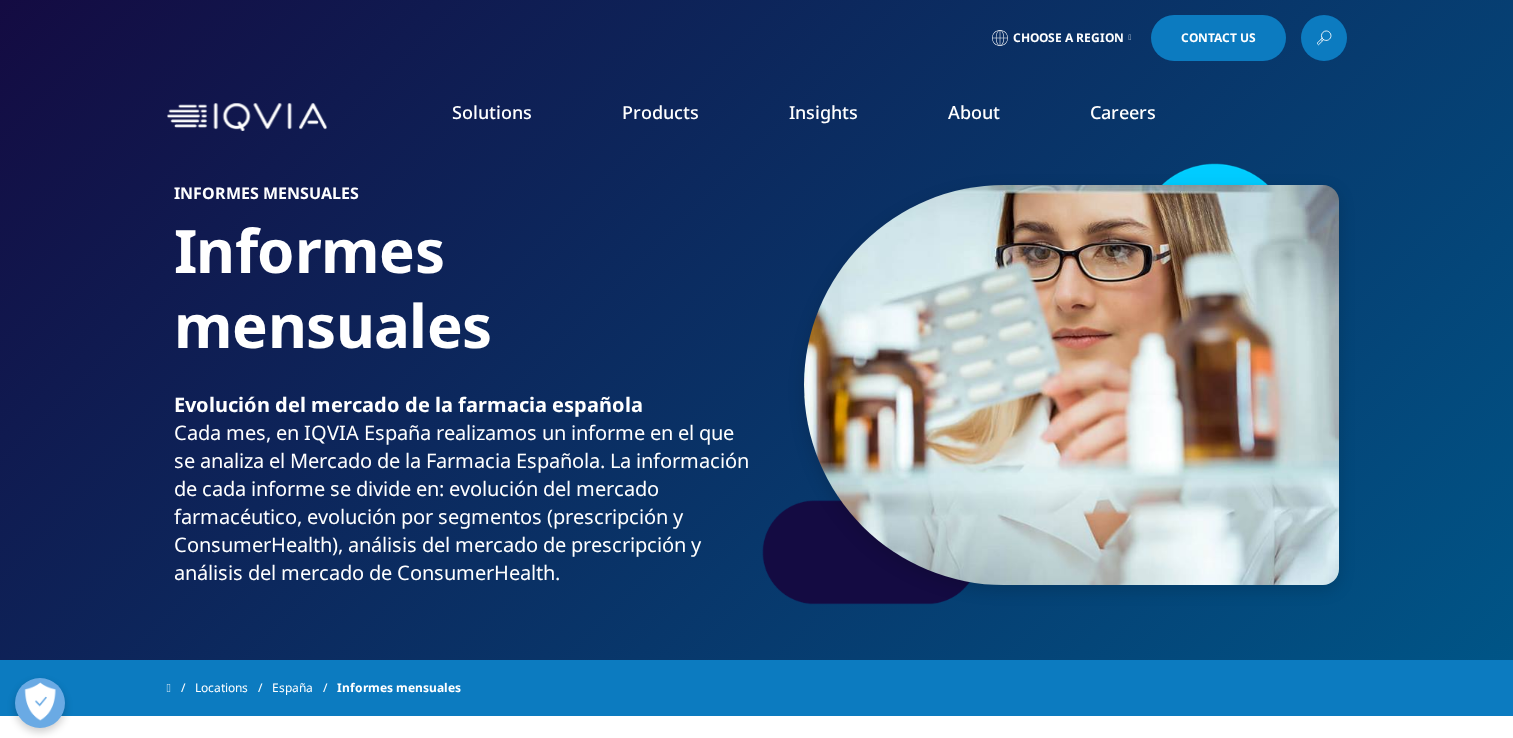 scroll, scrollTop: 0, scrollLeft: 0, axis: both 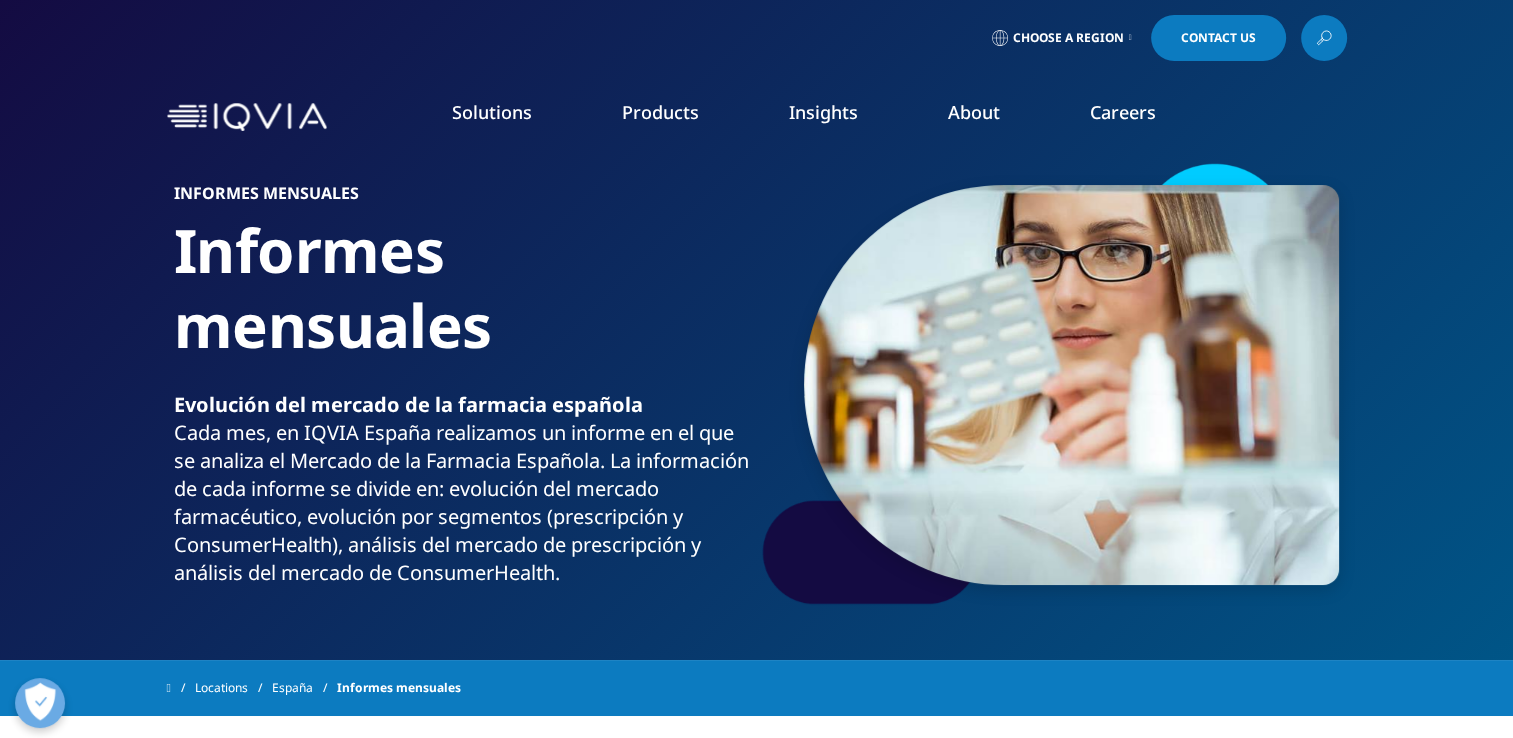 click on "Information Management" at bounding box center (586, 251) 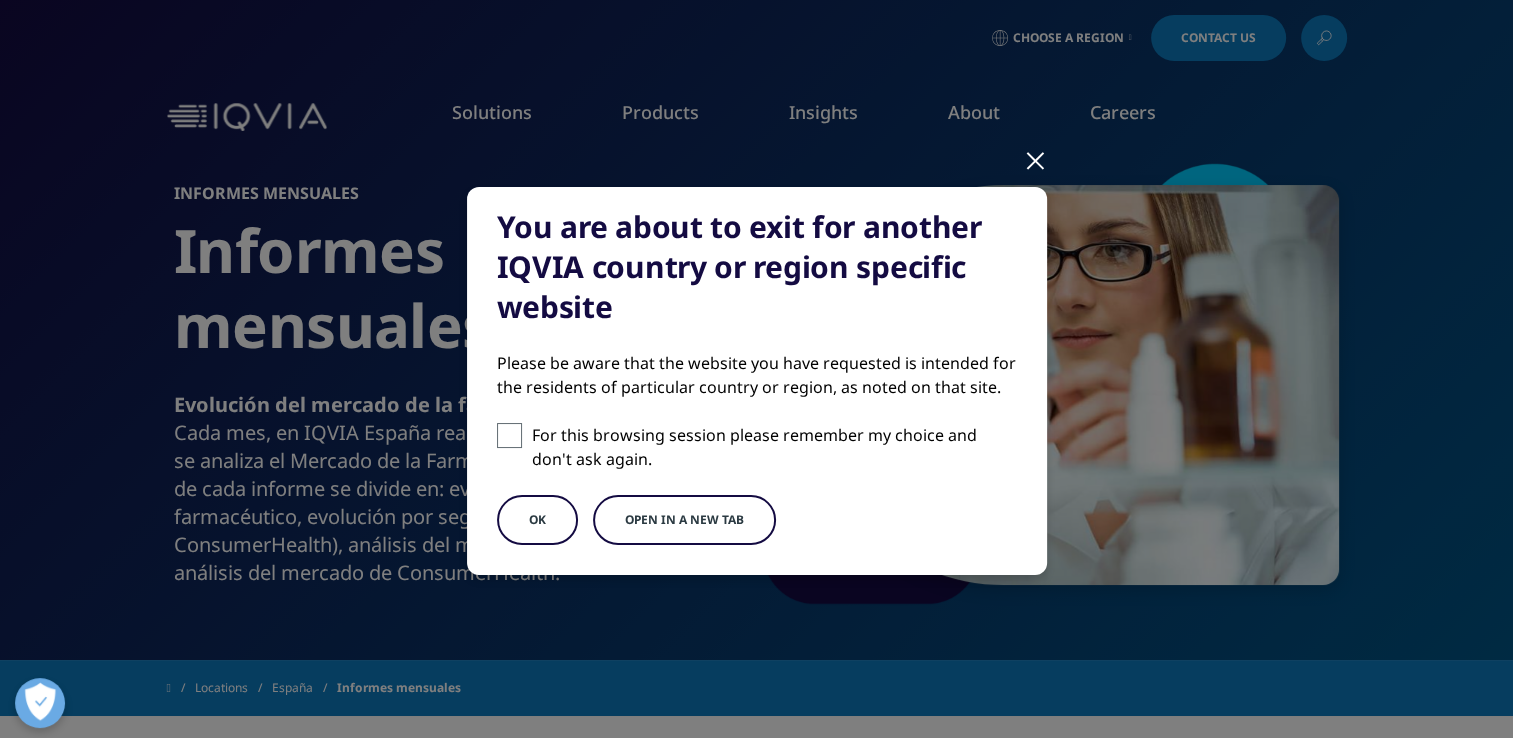 click at bounding box center (1035, 159) 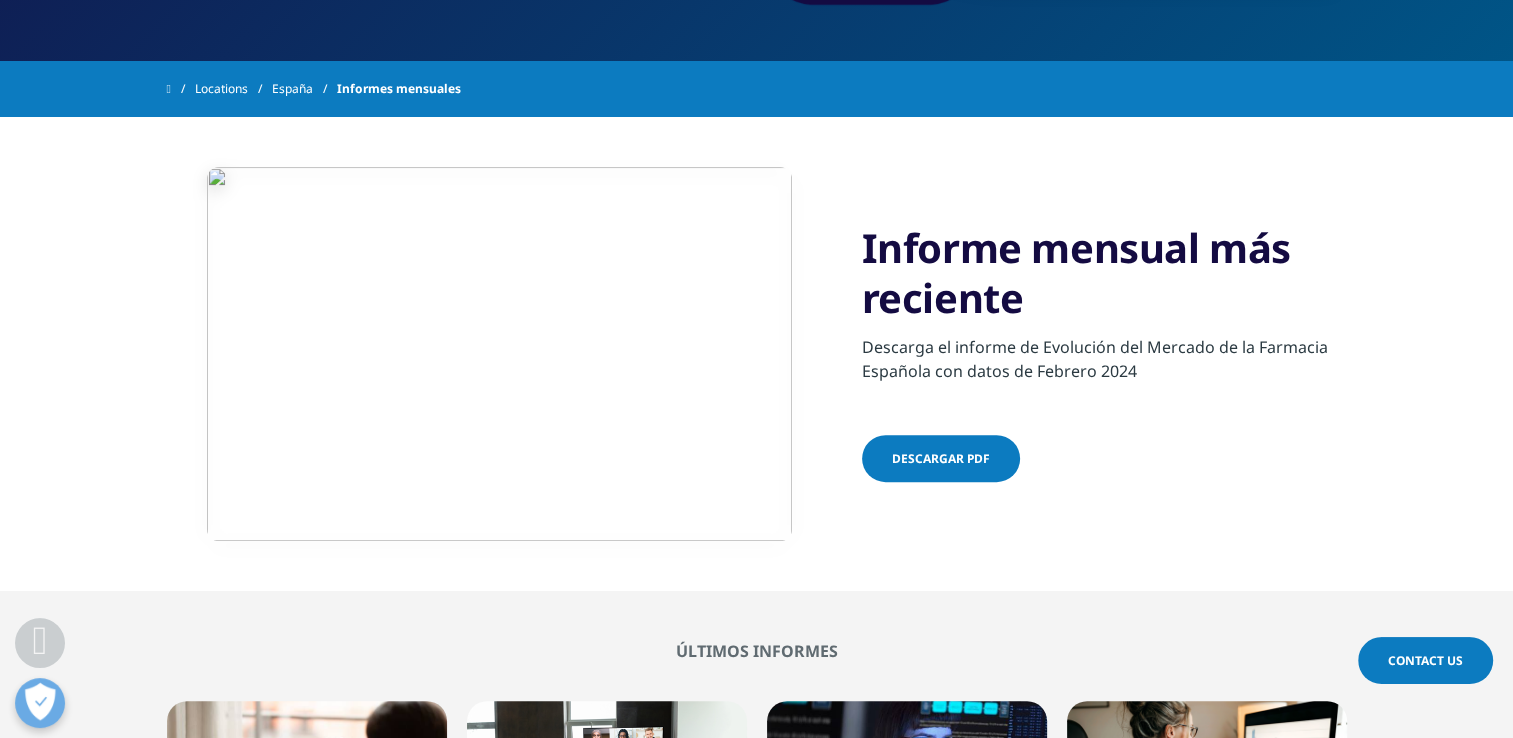 scroll, scrollTop: 600, scrollLeft: 0, axis: vertical 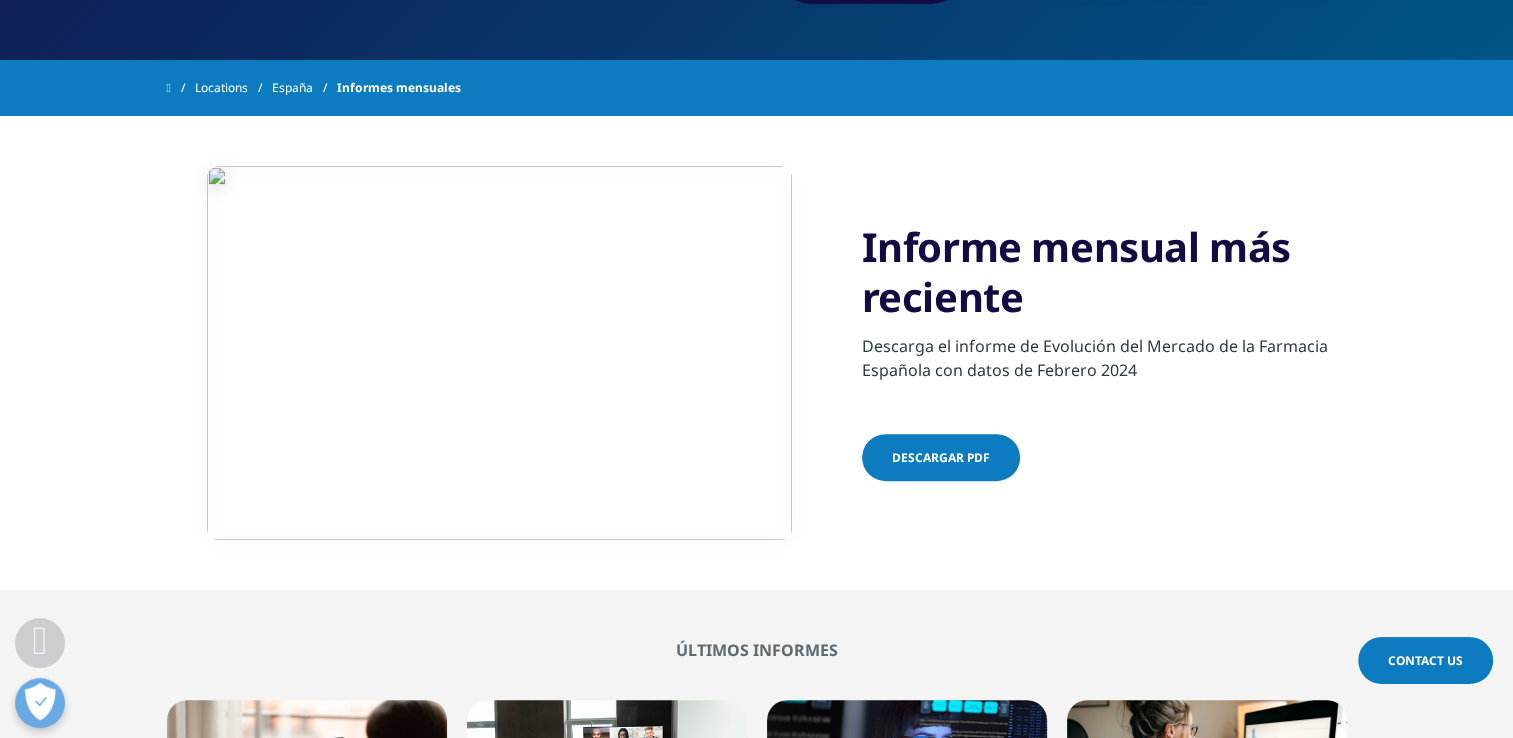 click on "Descargar pdf" at bounding box center [941, 457] 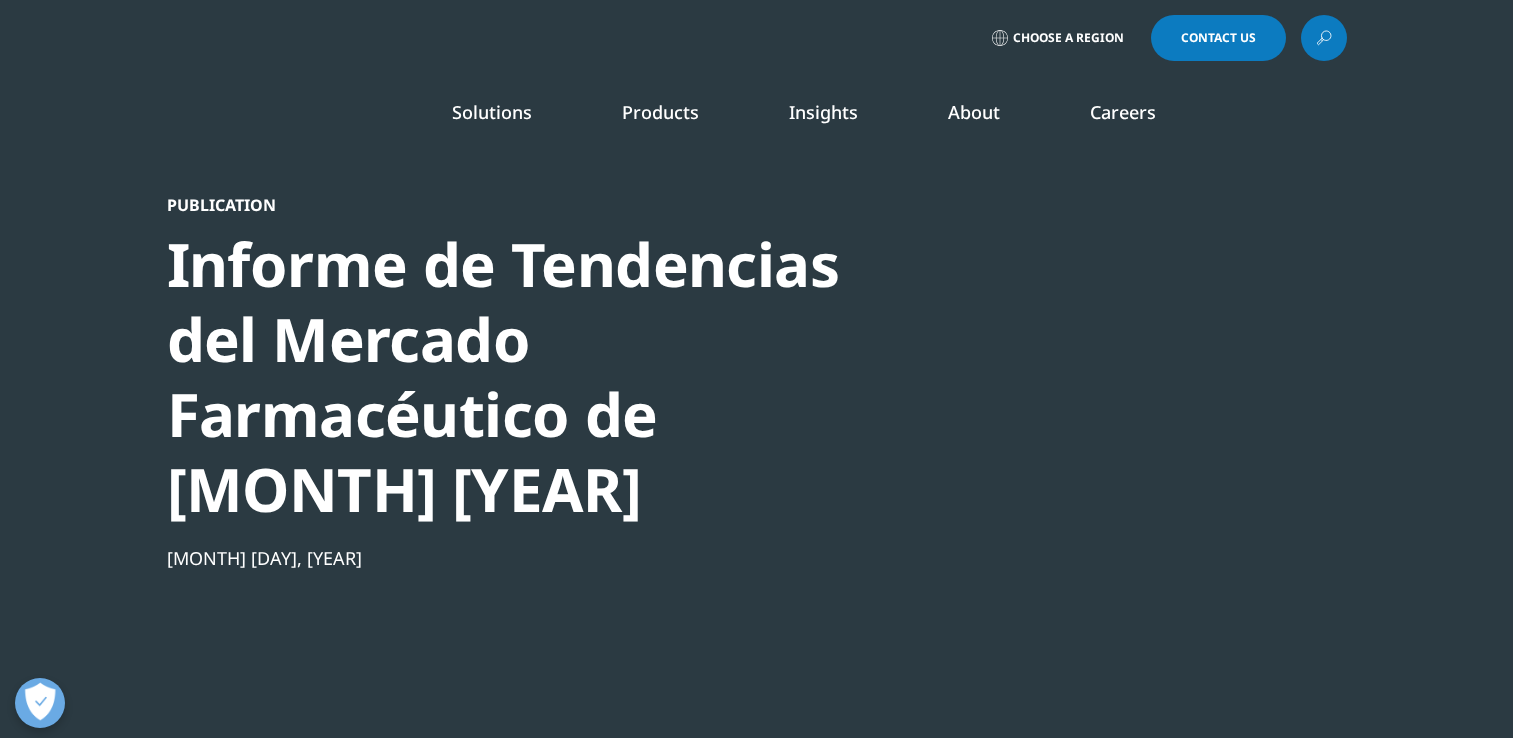 scroll, scrollTop: 0, scrollLeft: 0, axis: both 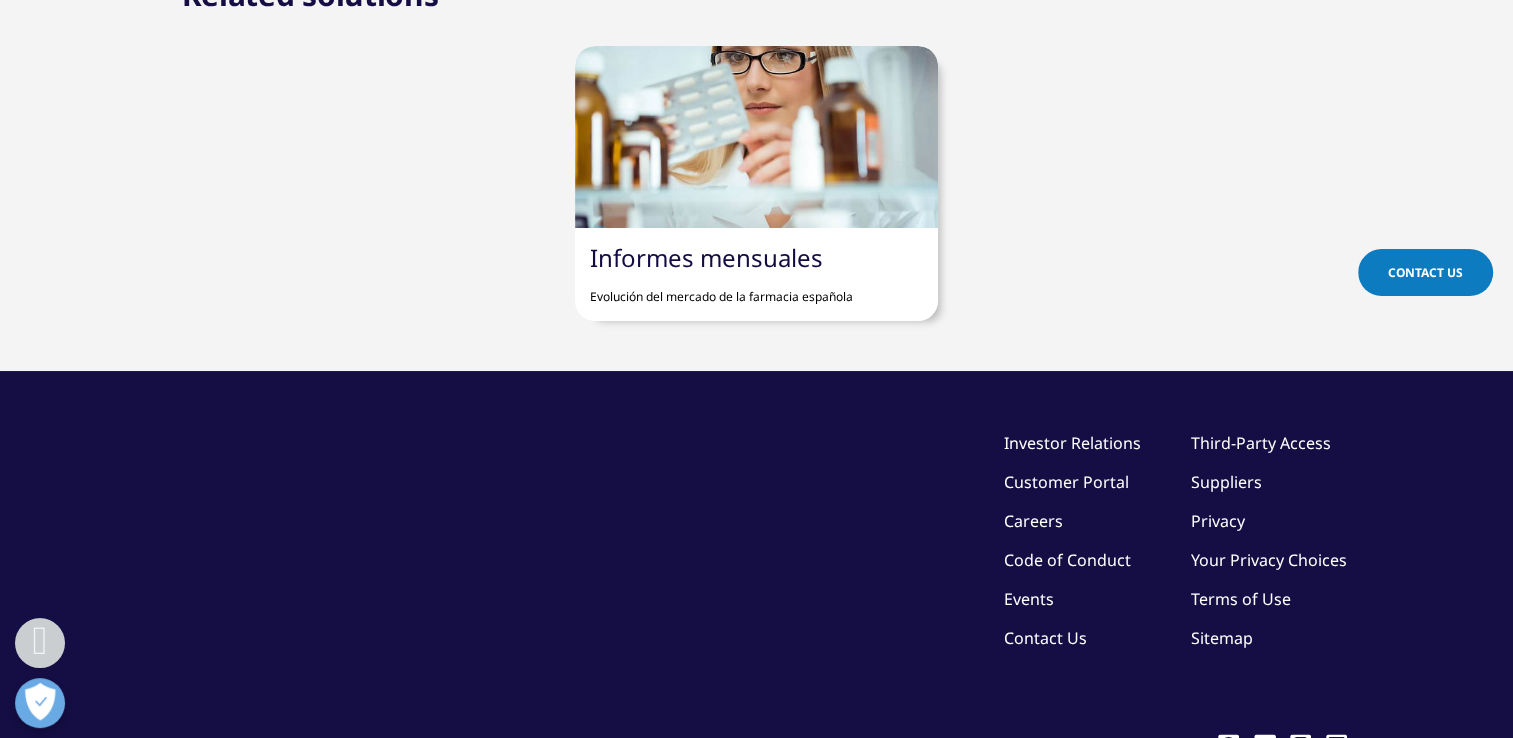 click at bounding box center (756, 137) 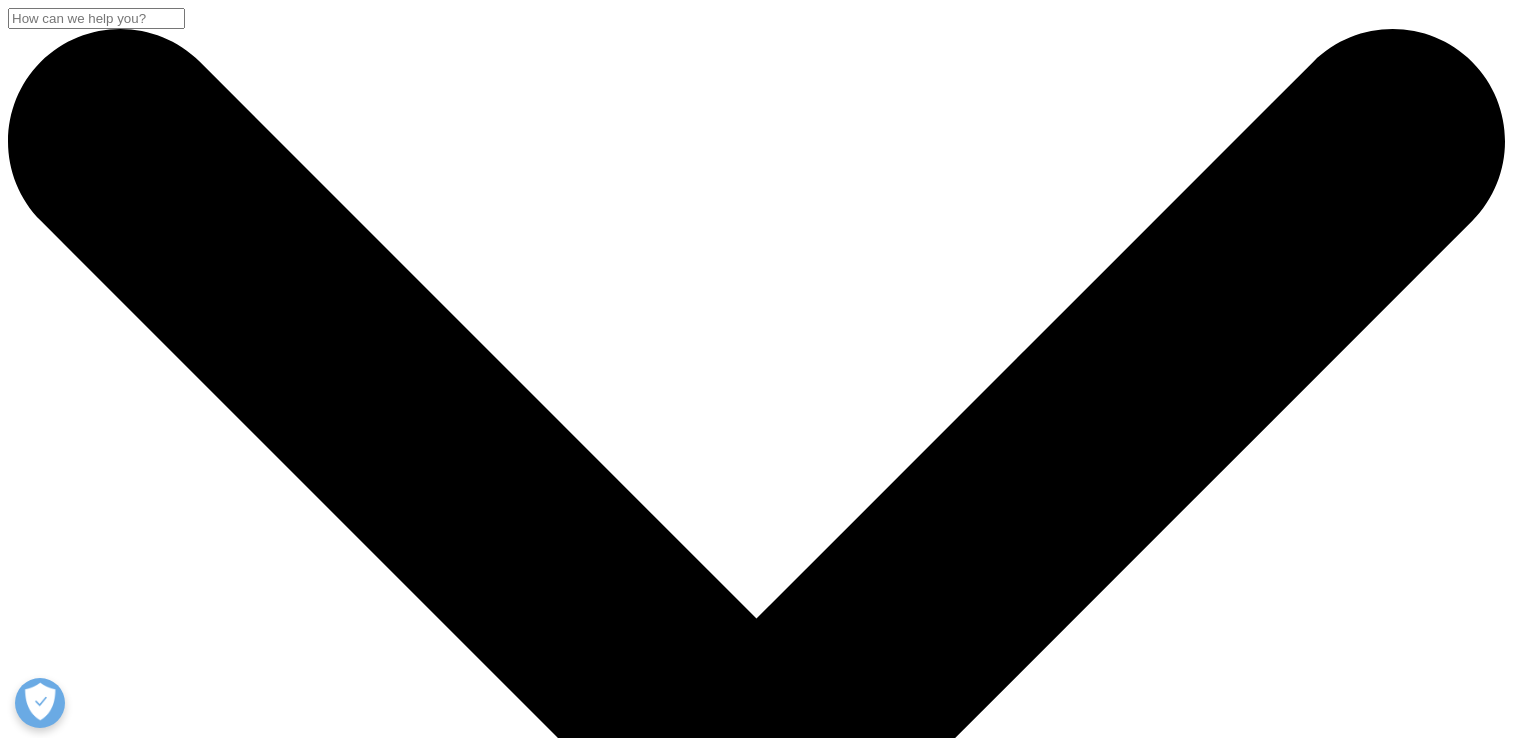scroll, scrollTop: 0, scrollLeft: 0, axis: both 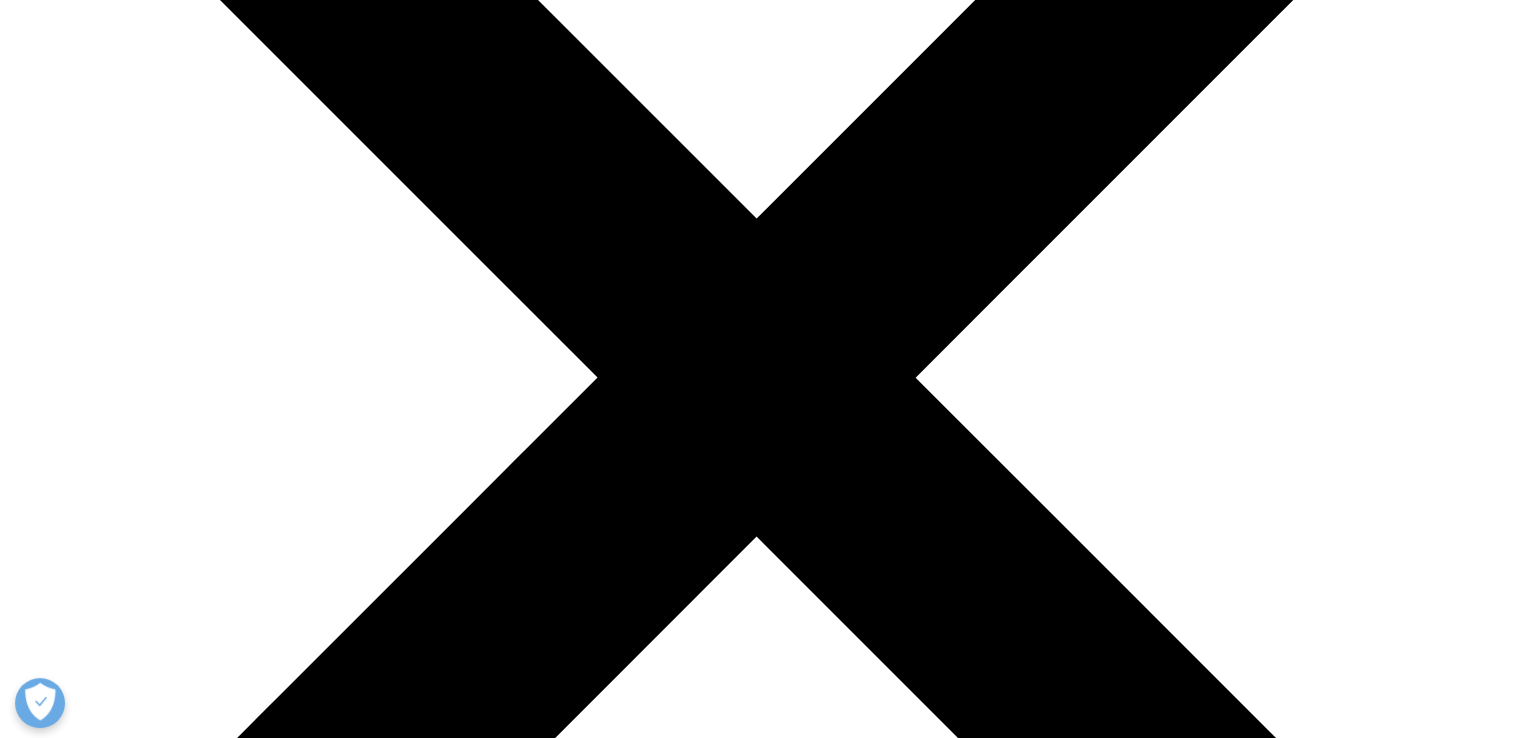 click at bounding box center (8, 26877) 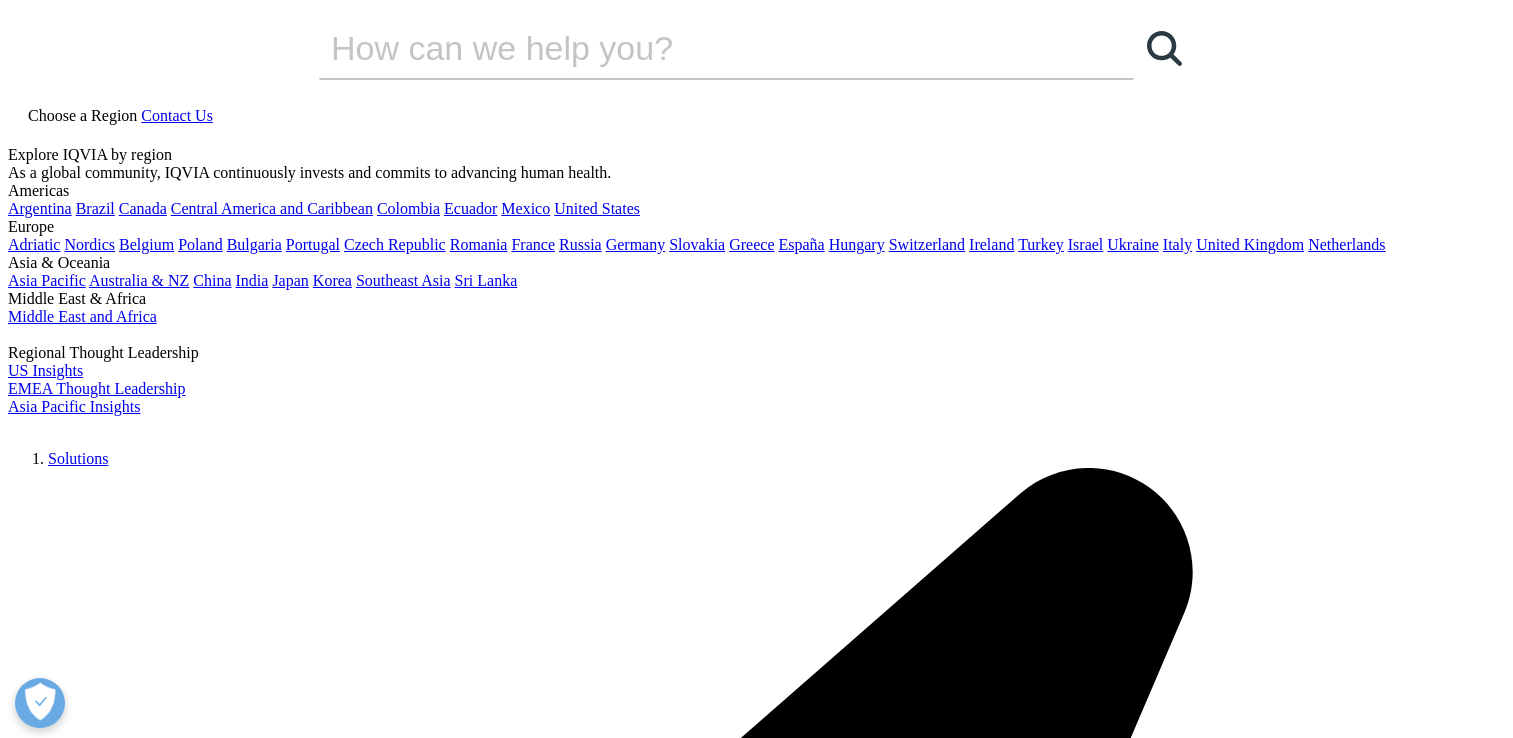 scroll, scrollTop: 0, scrollLeft: 0, axis: both 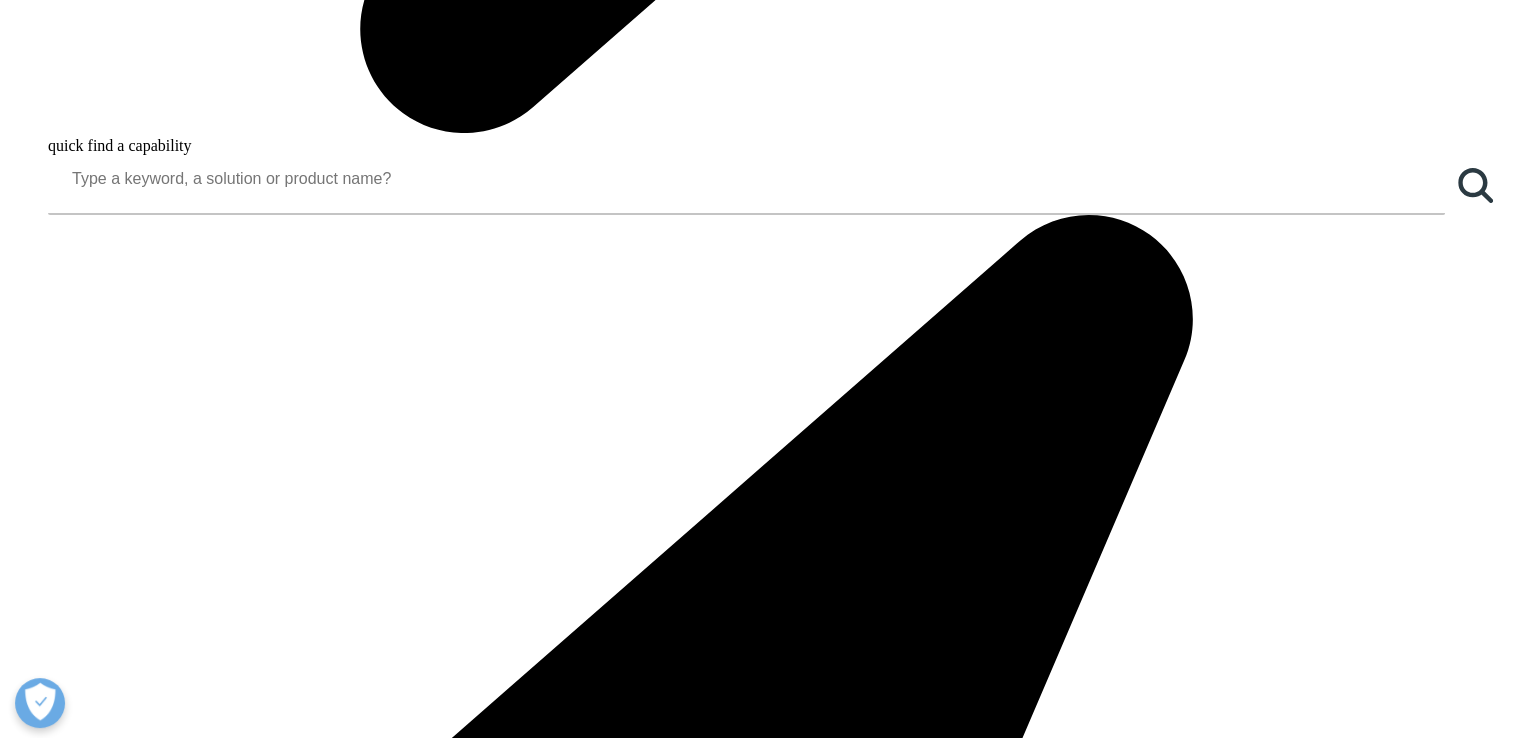 click on "Informes mensuales" at bounding box center [72, 16119] 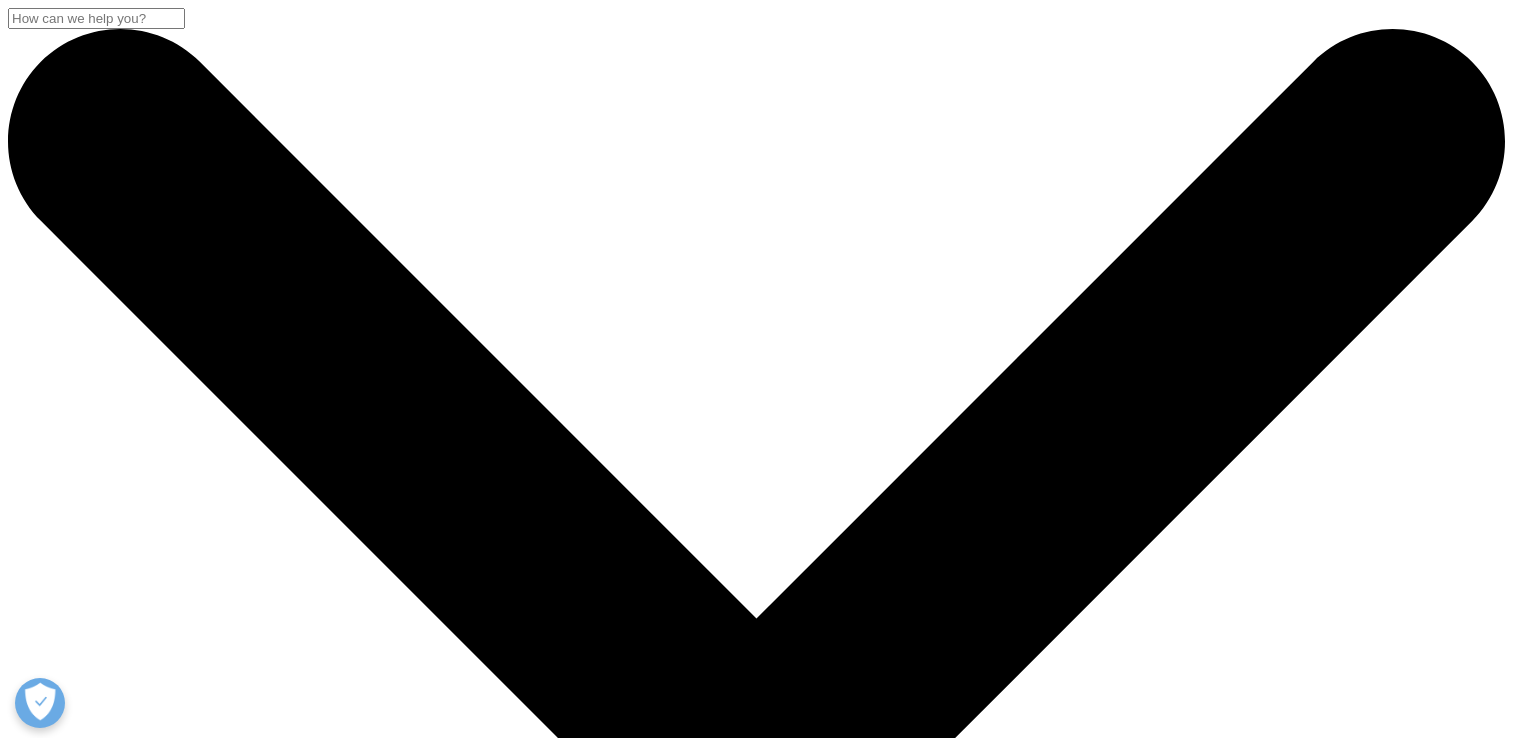 scroll, scrollTop: 0, scrollLeft: 0, axis: both 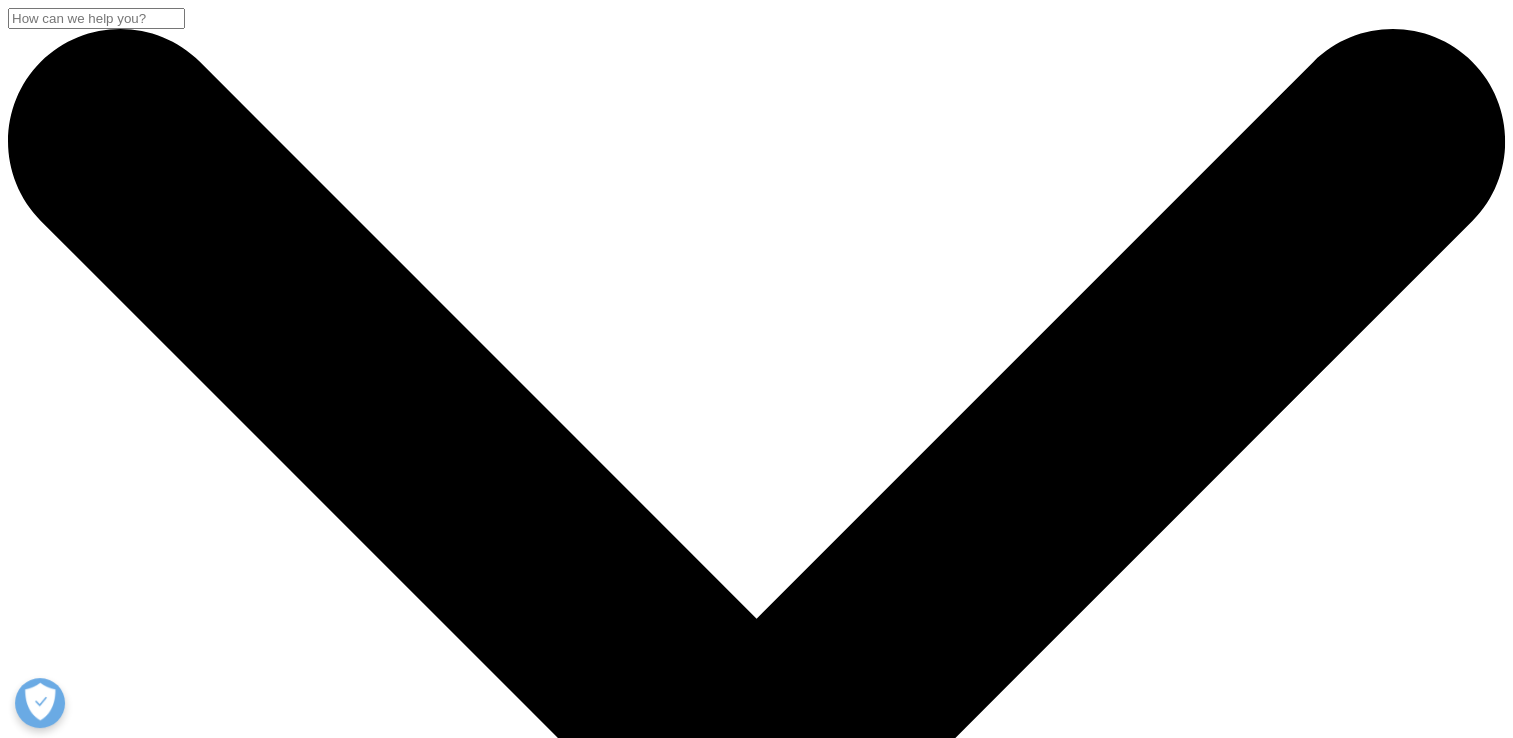 click at bounding box center [8, 24175] 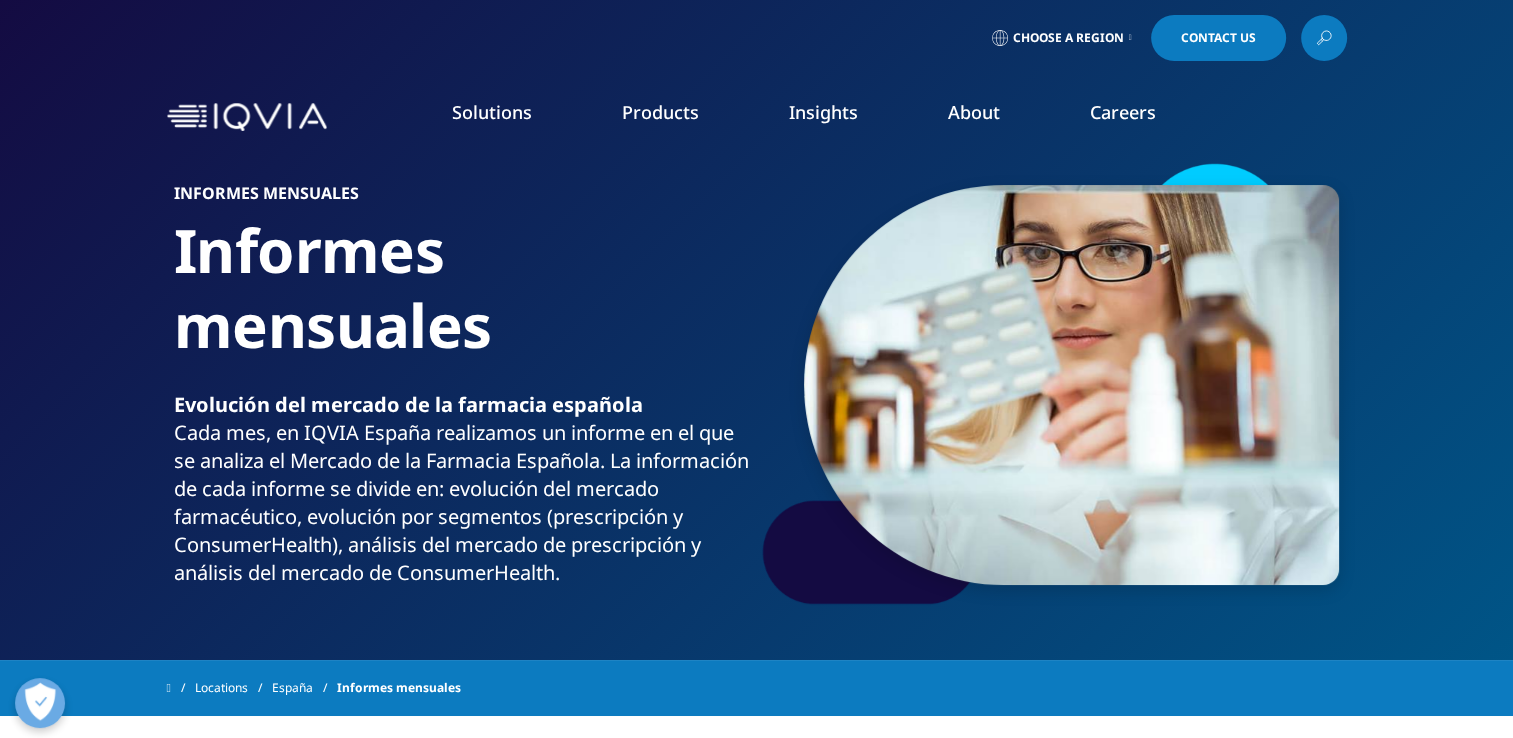 click at bounding box center [1071, 385] 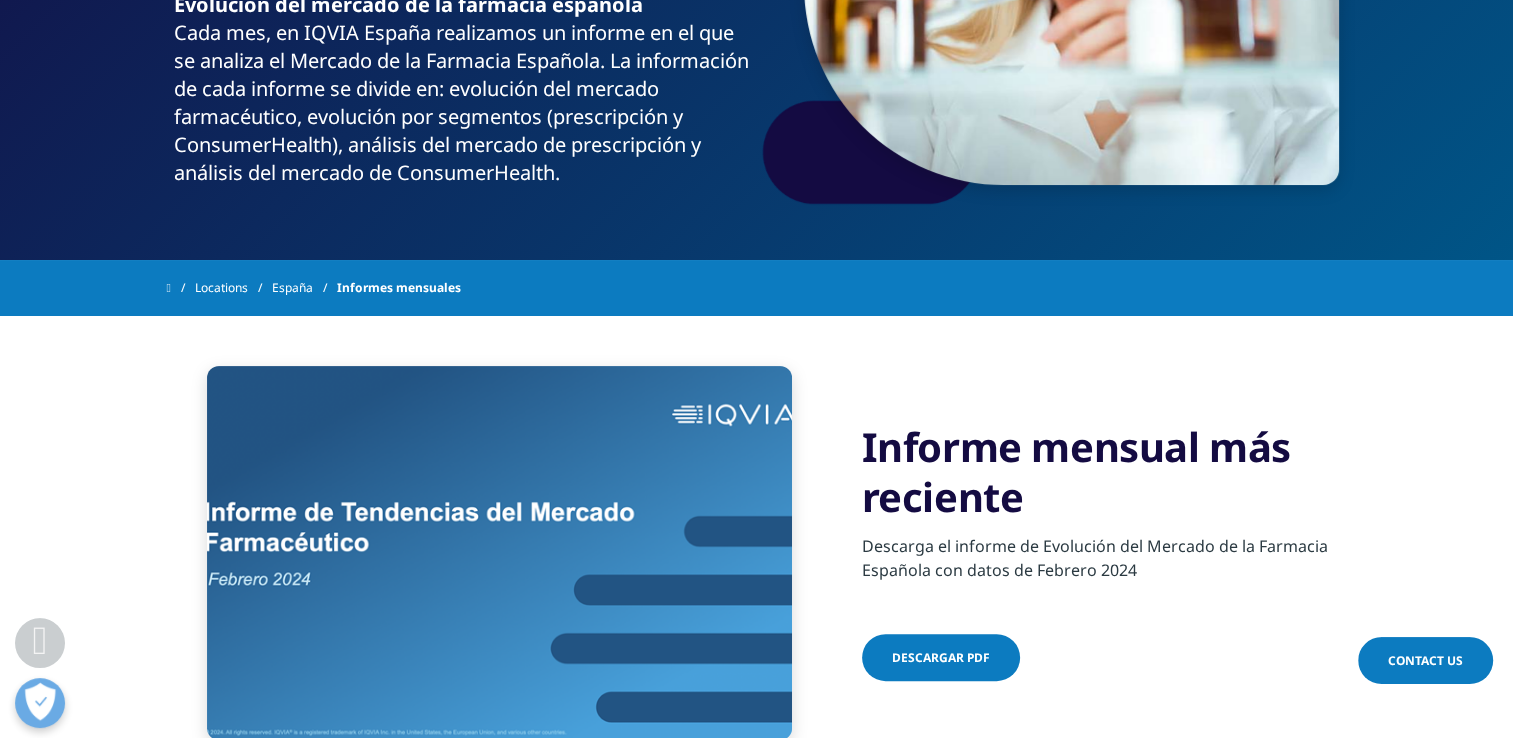 click at bounding box center [499, 553] 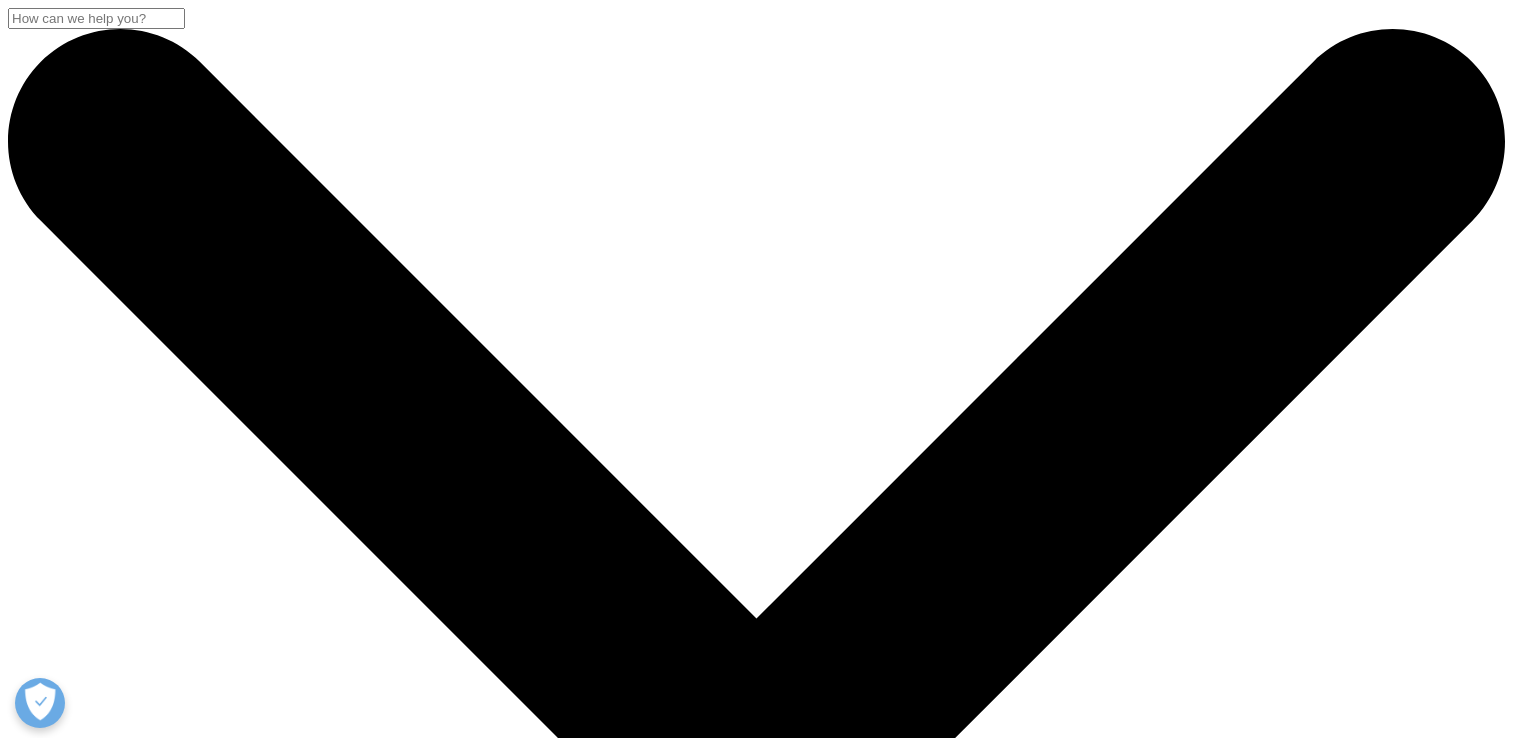 scroll, scrollTop: 0, scrollLeft: 0, axis: both 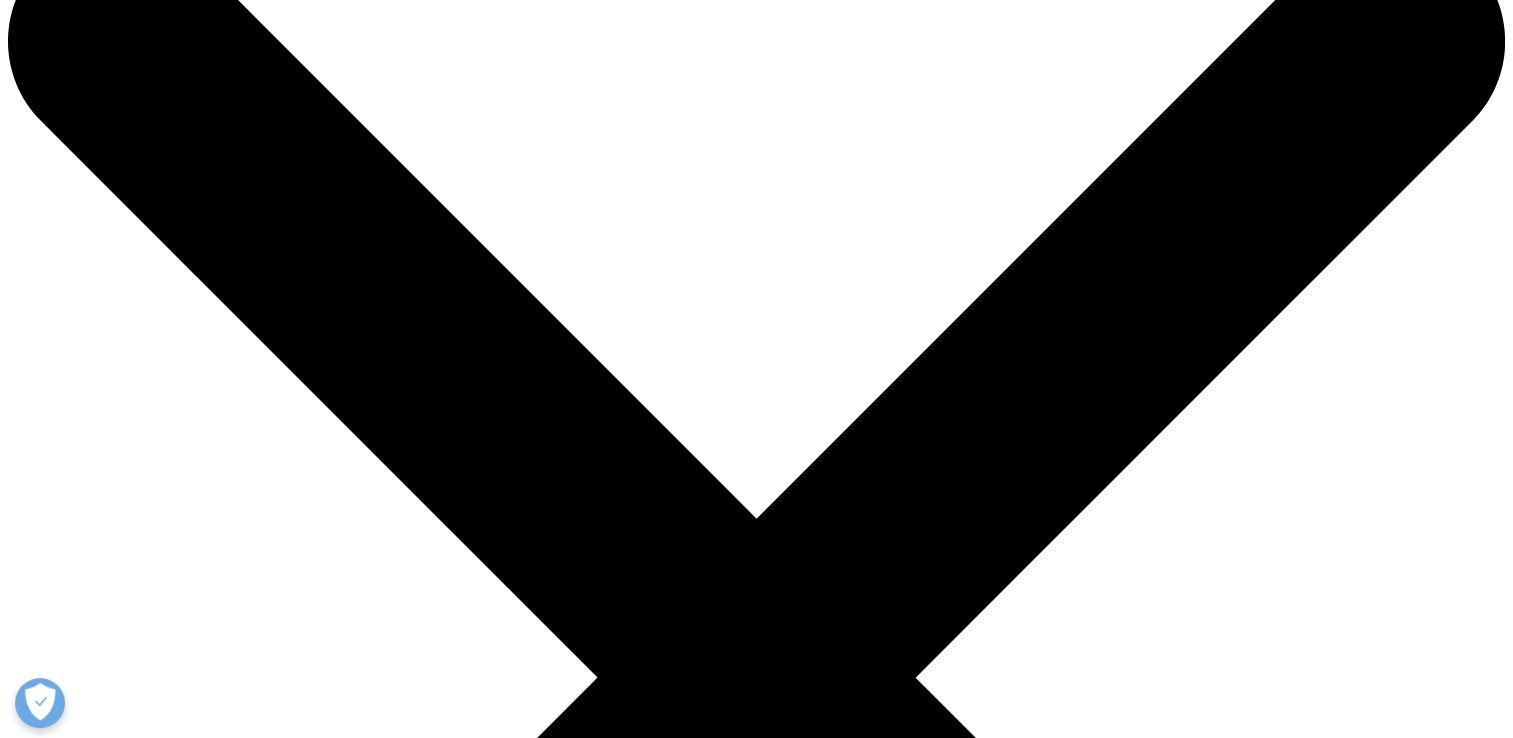 click on "Informe de Tendencias del Mercado Farmacéutico de febrero 2024" at bounding box center [261, 32190] 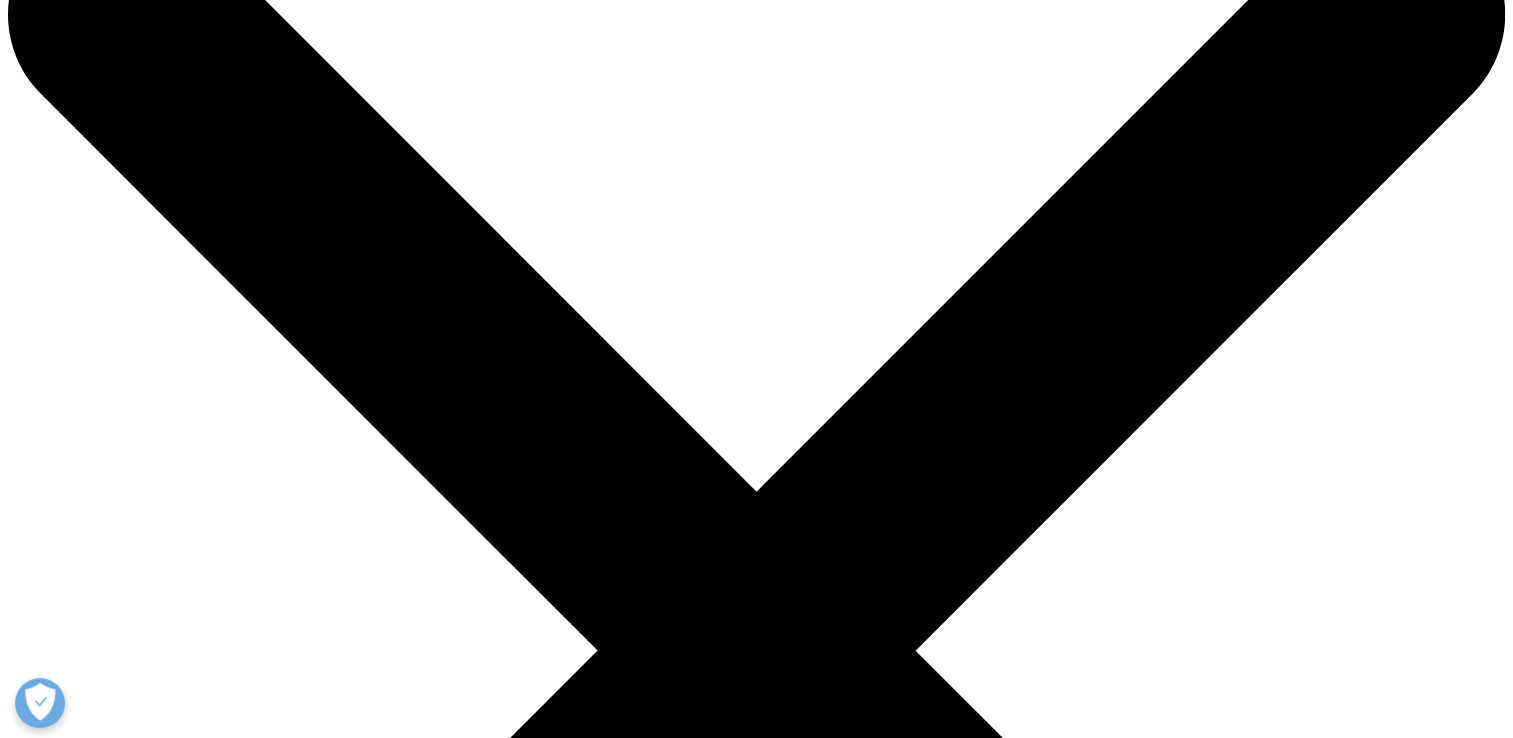 scroll, scrollTop: 0, scrollLeft: 0, axis: both 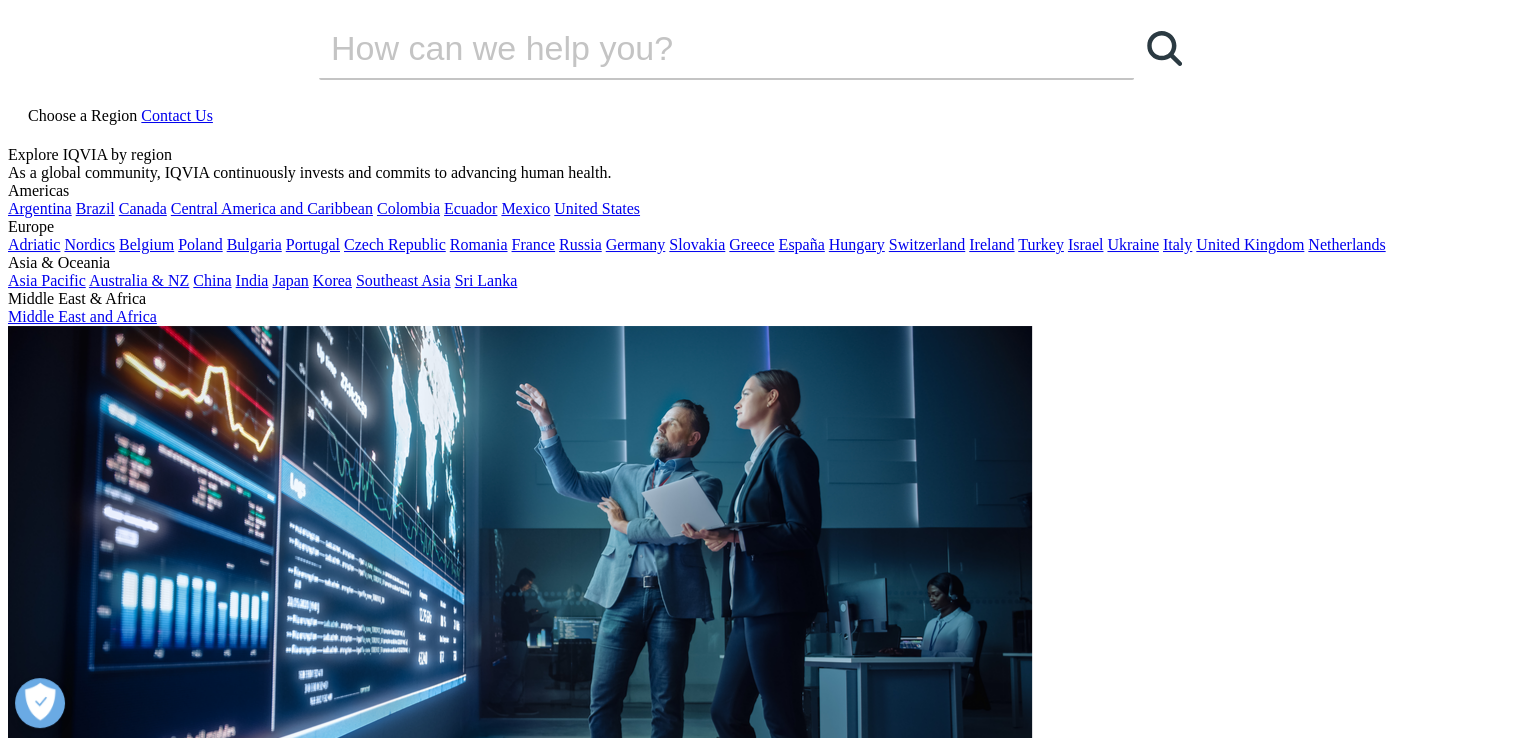 click at bounding box center [756, 24606] 